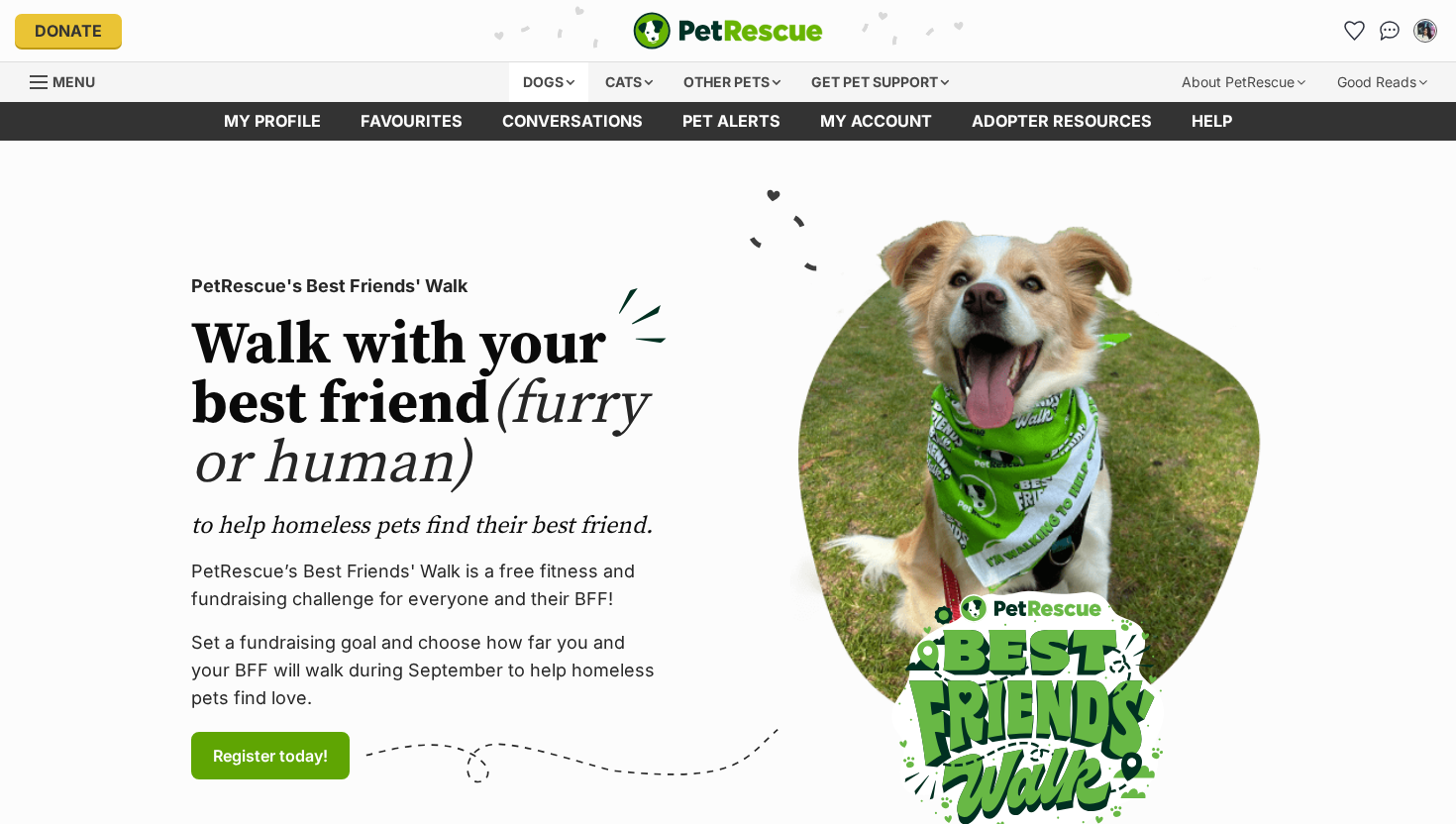scroll, scrollTop: 0, scrollLeft: 0, axis: both 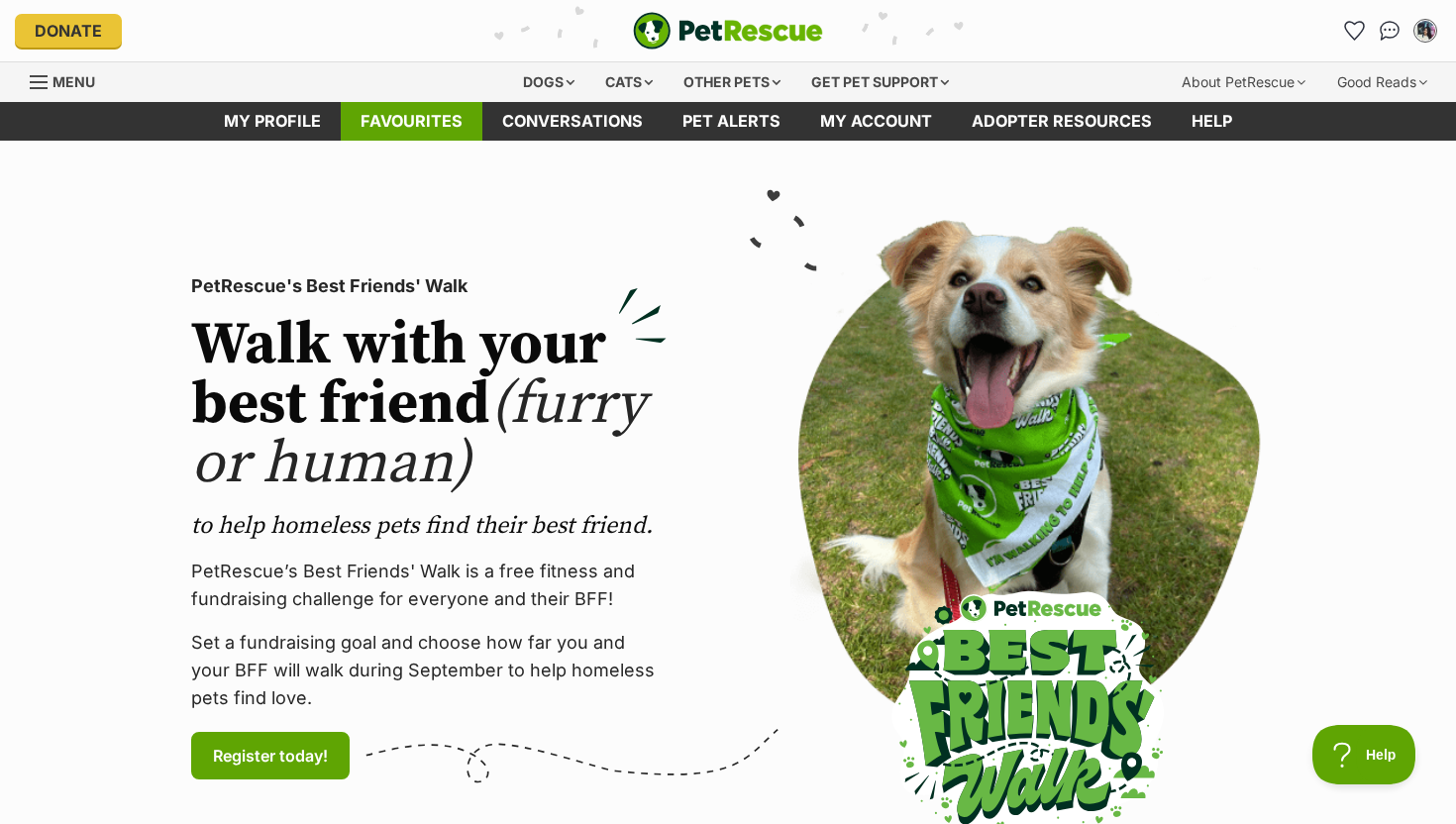 click on "Favourites" at bounding box center [411, 121] 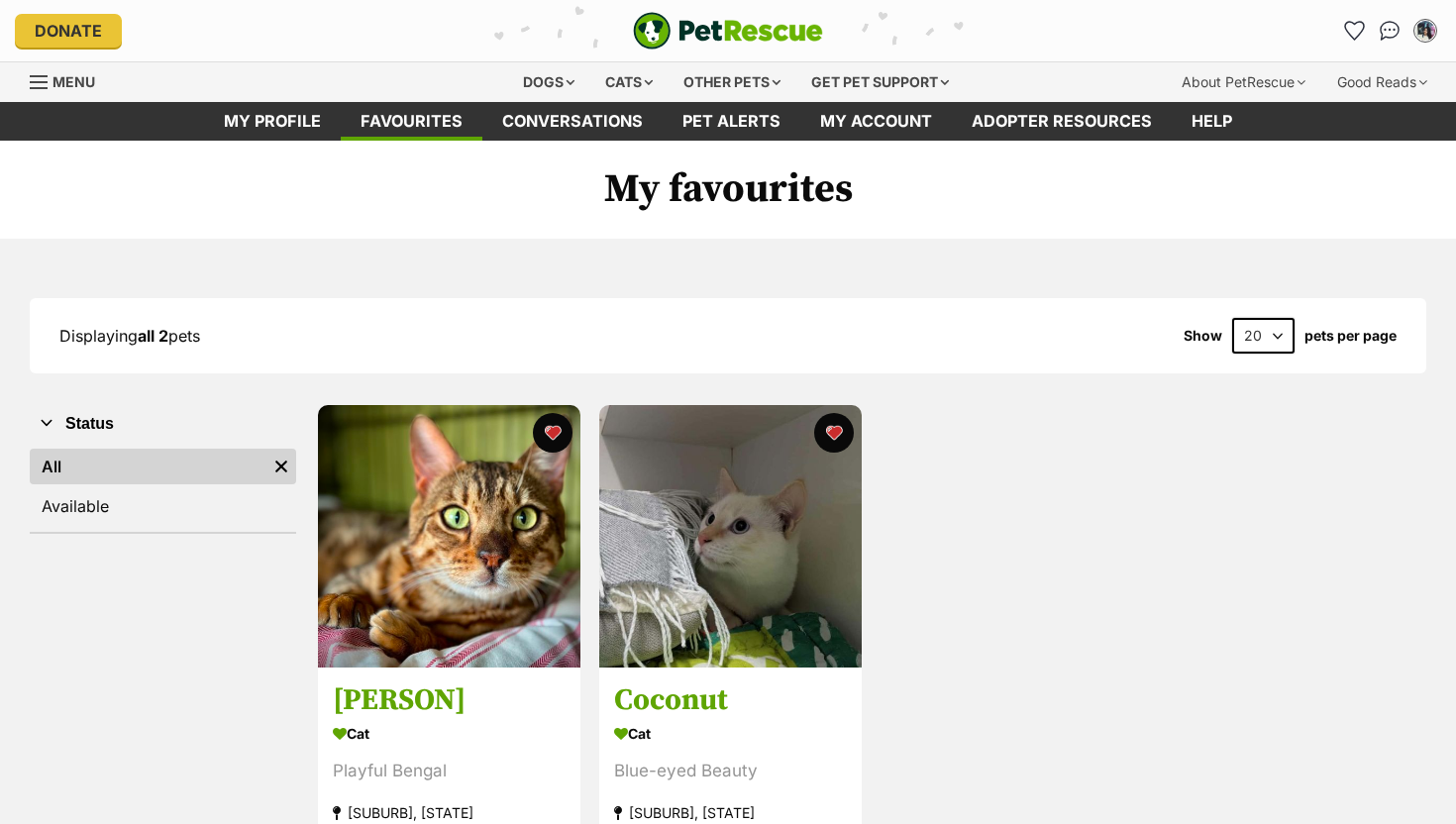 scroll, scrollTop: 0, scrollLeft: 0, axis: both 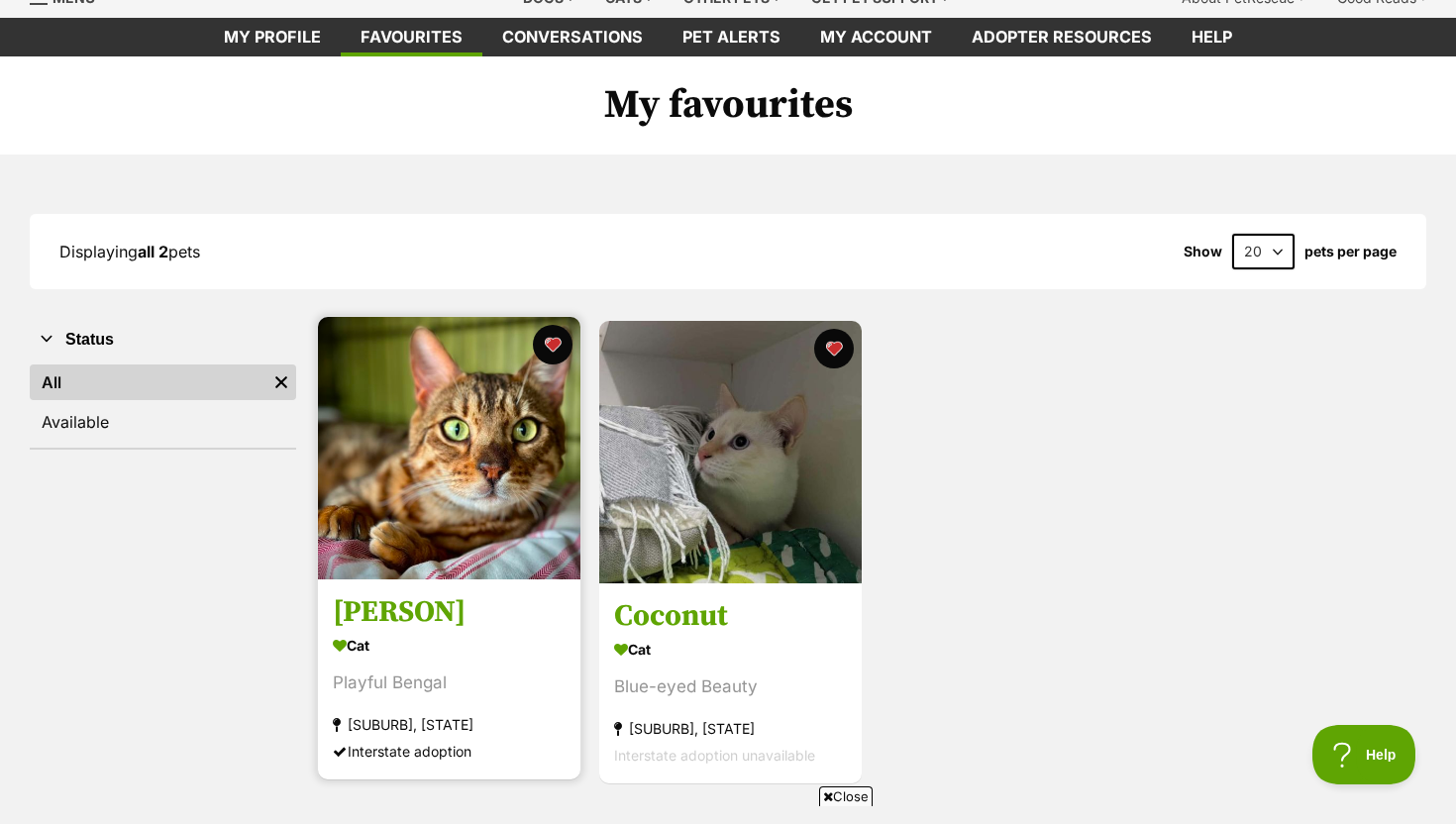click on "Raja
Cat
Playful Bengal
Hassall Grove, NSW
Interstate adoption" at bounding box center [449, 679] 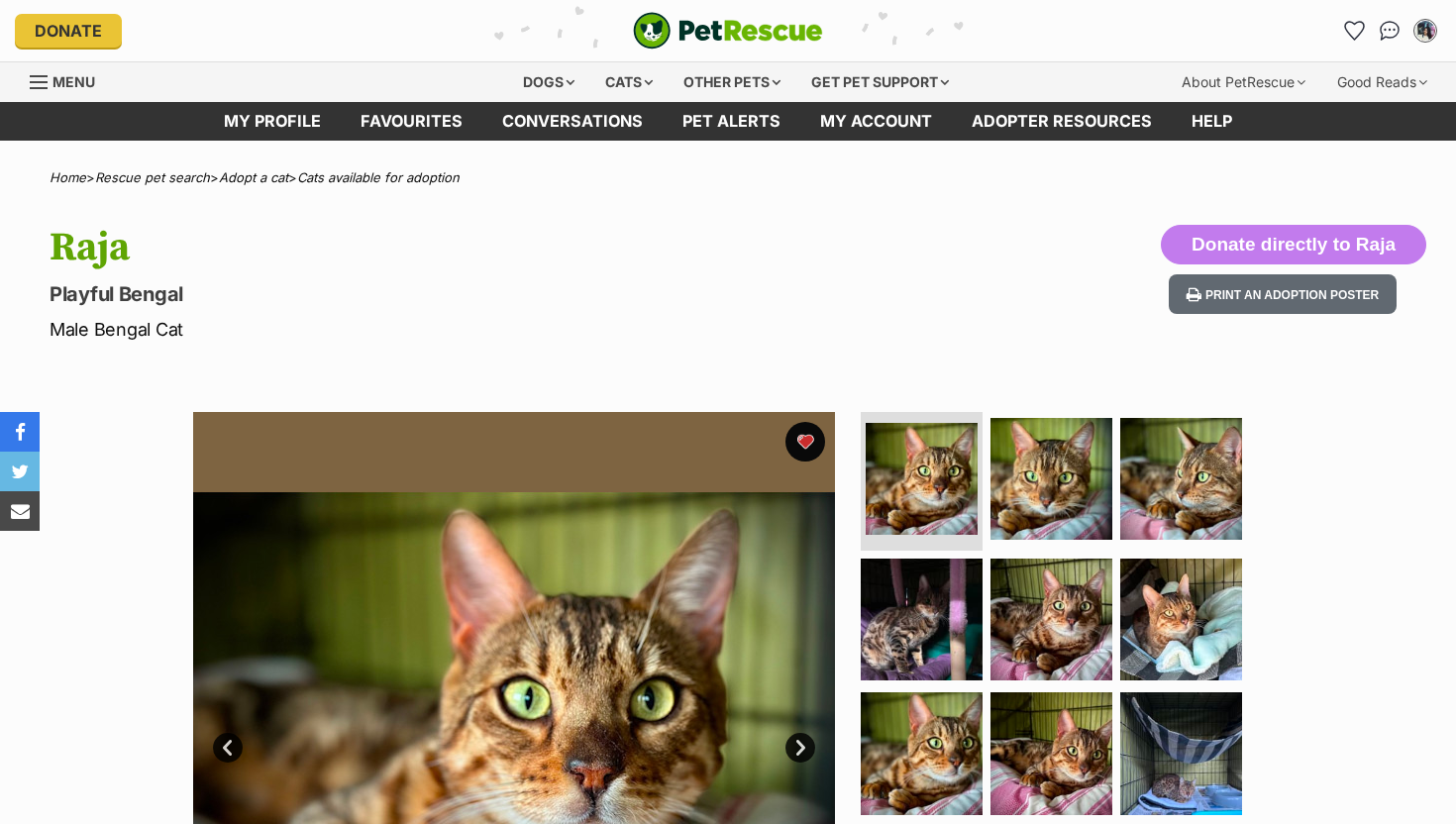 scroll, scrollTop: 0, scrollLeft: 0, axis: both 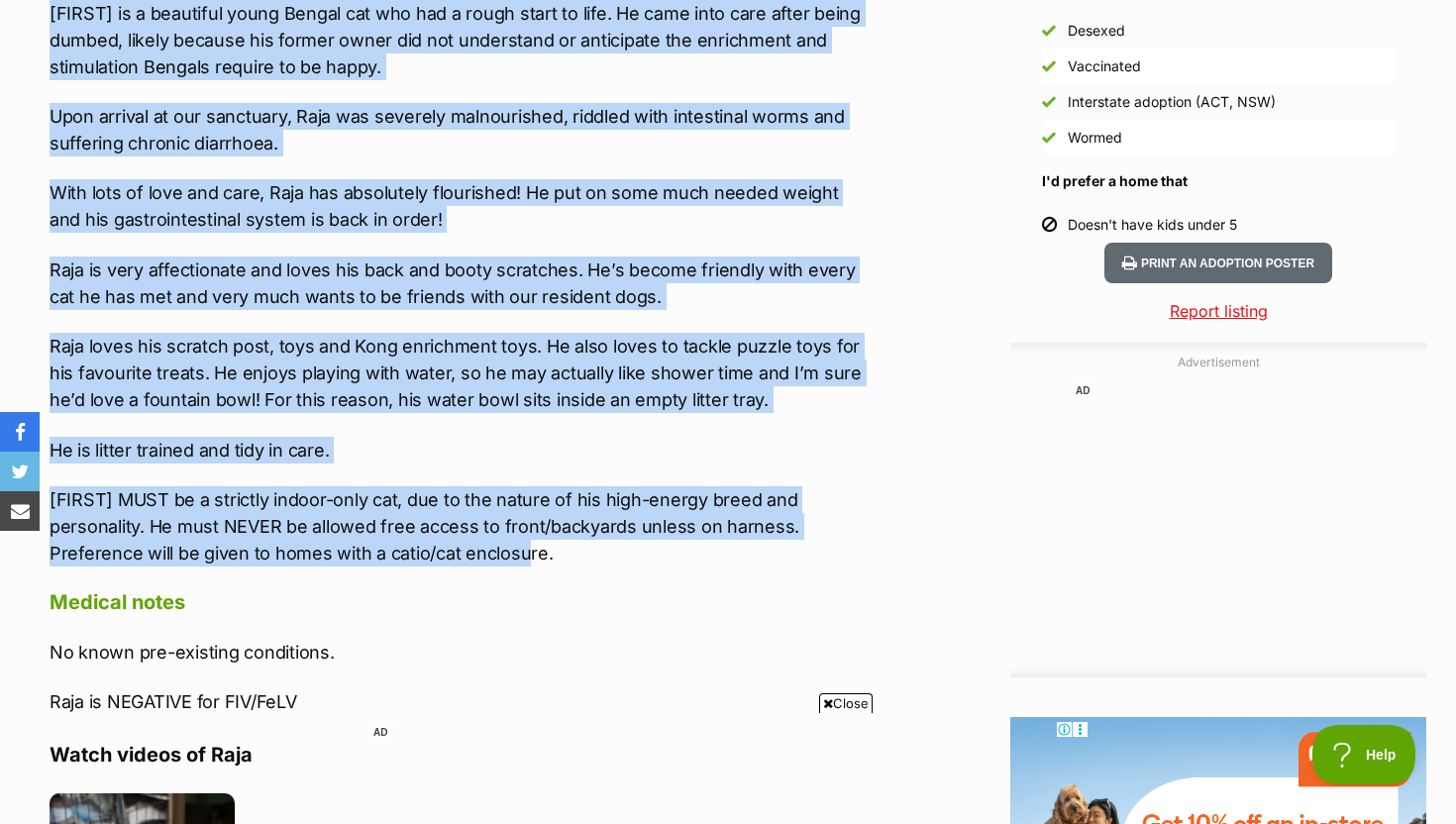 drag, startPoint x: 48, startPoint y: 21, endPoint x: 410, endPoint y: 558, distance: 647.62103 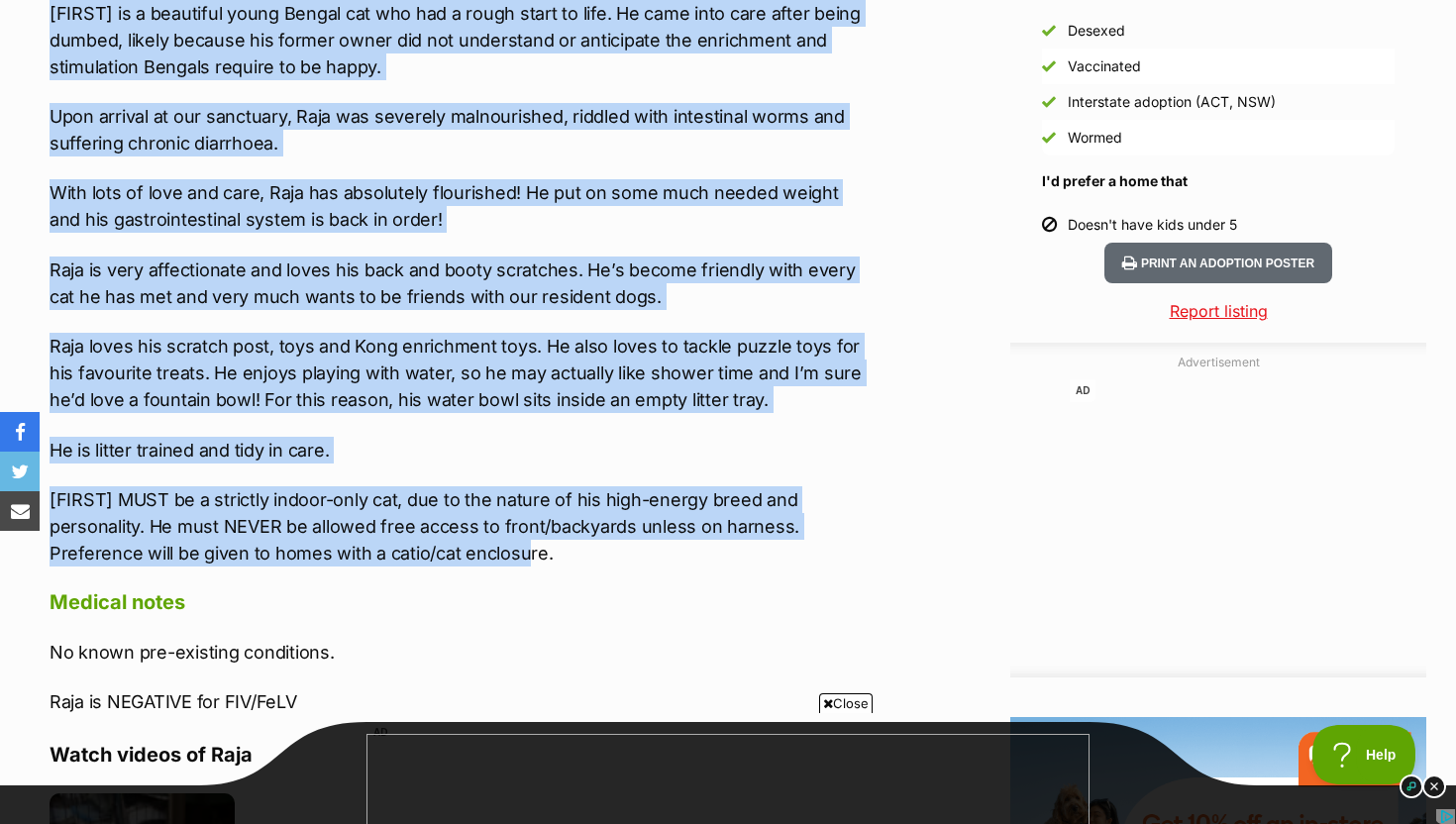 scroll, scrollTop: 0, scrollLeft: 0, axis: both 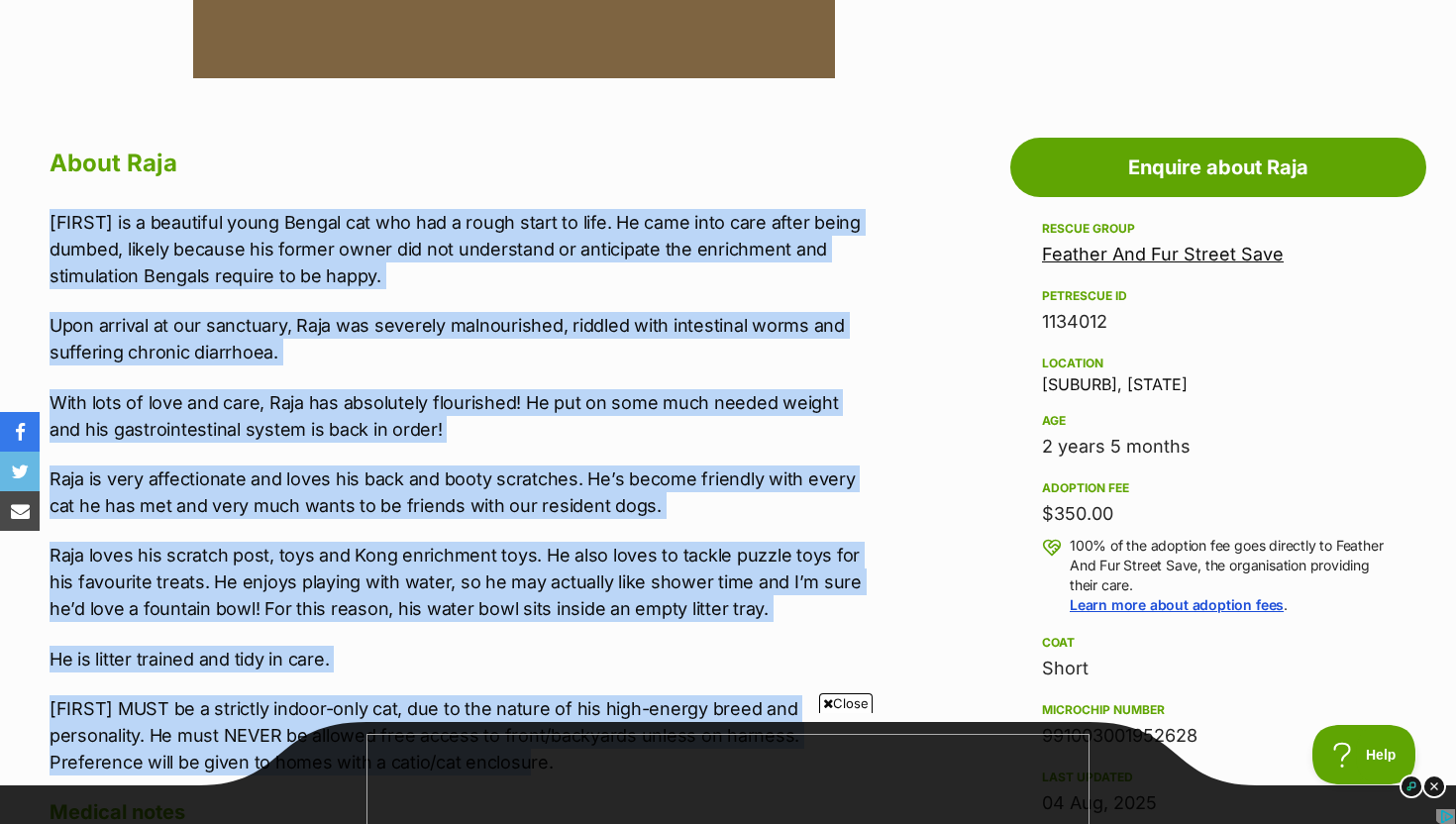click on "Feather And Fur Street Save" at bounding box center (1163, 254) 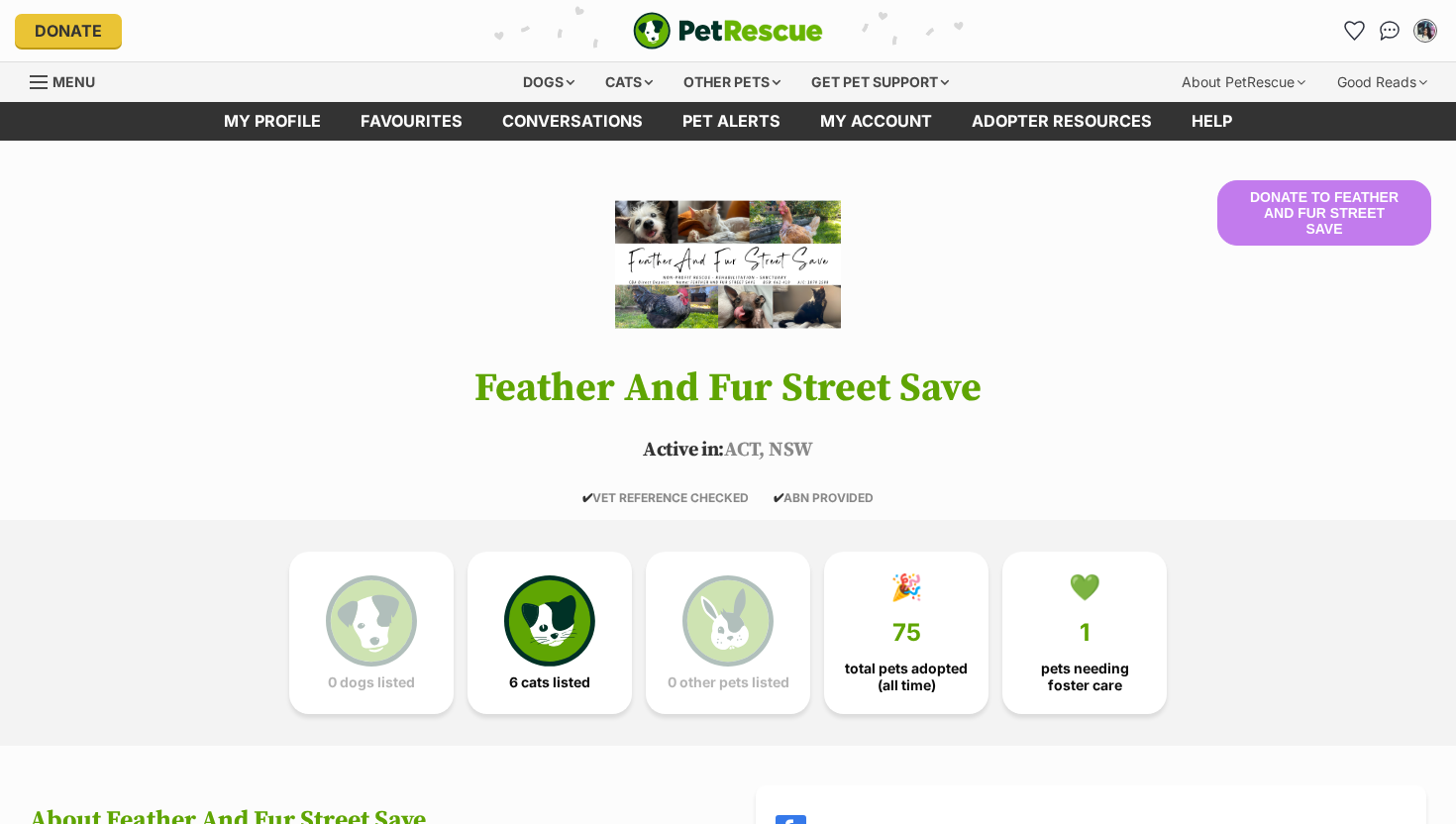 scroll, scrollTop: 0, scrollLeft: 0, axis: both 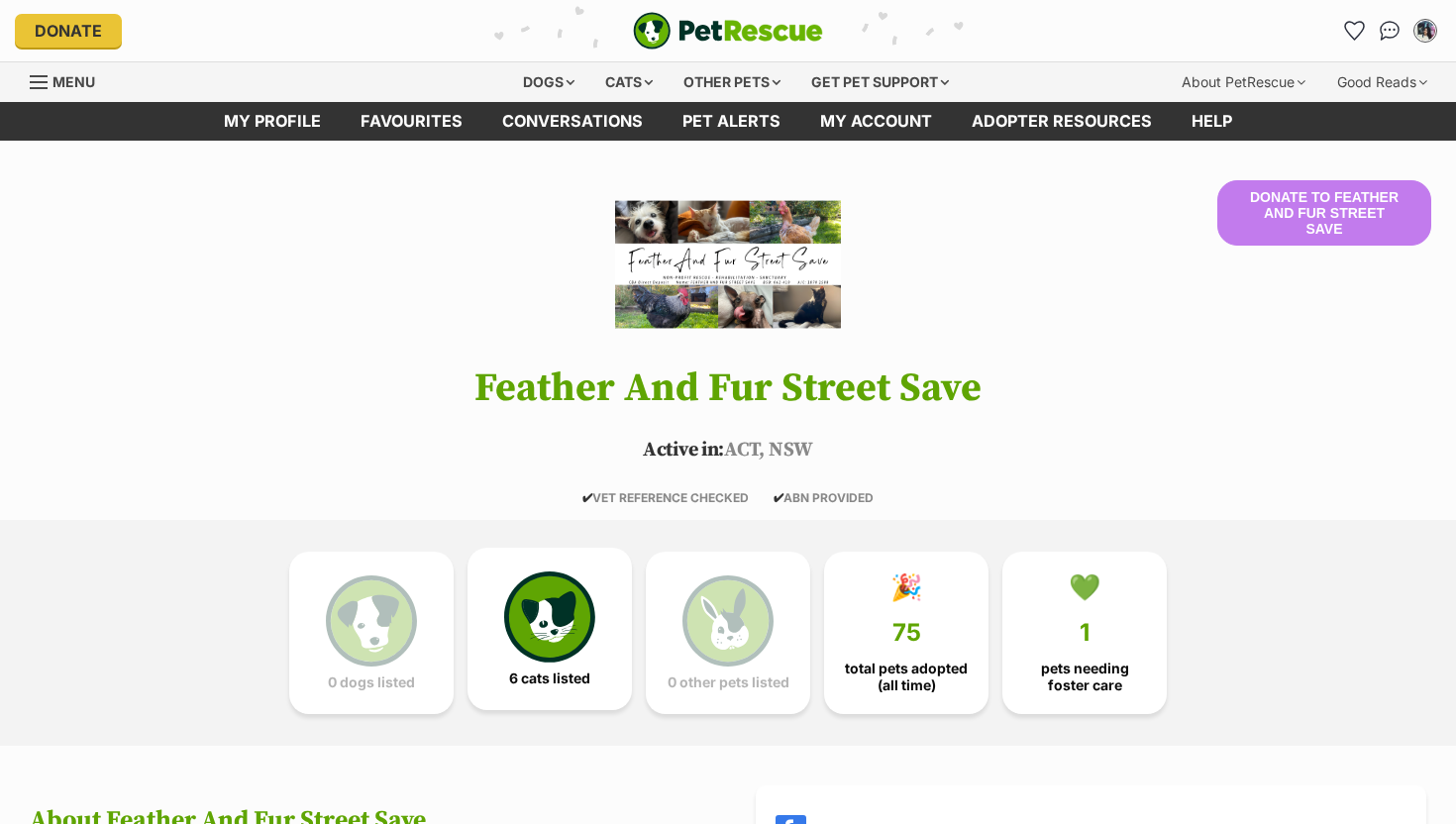 click at bounding box center (550, 617) 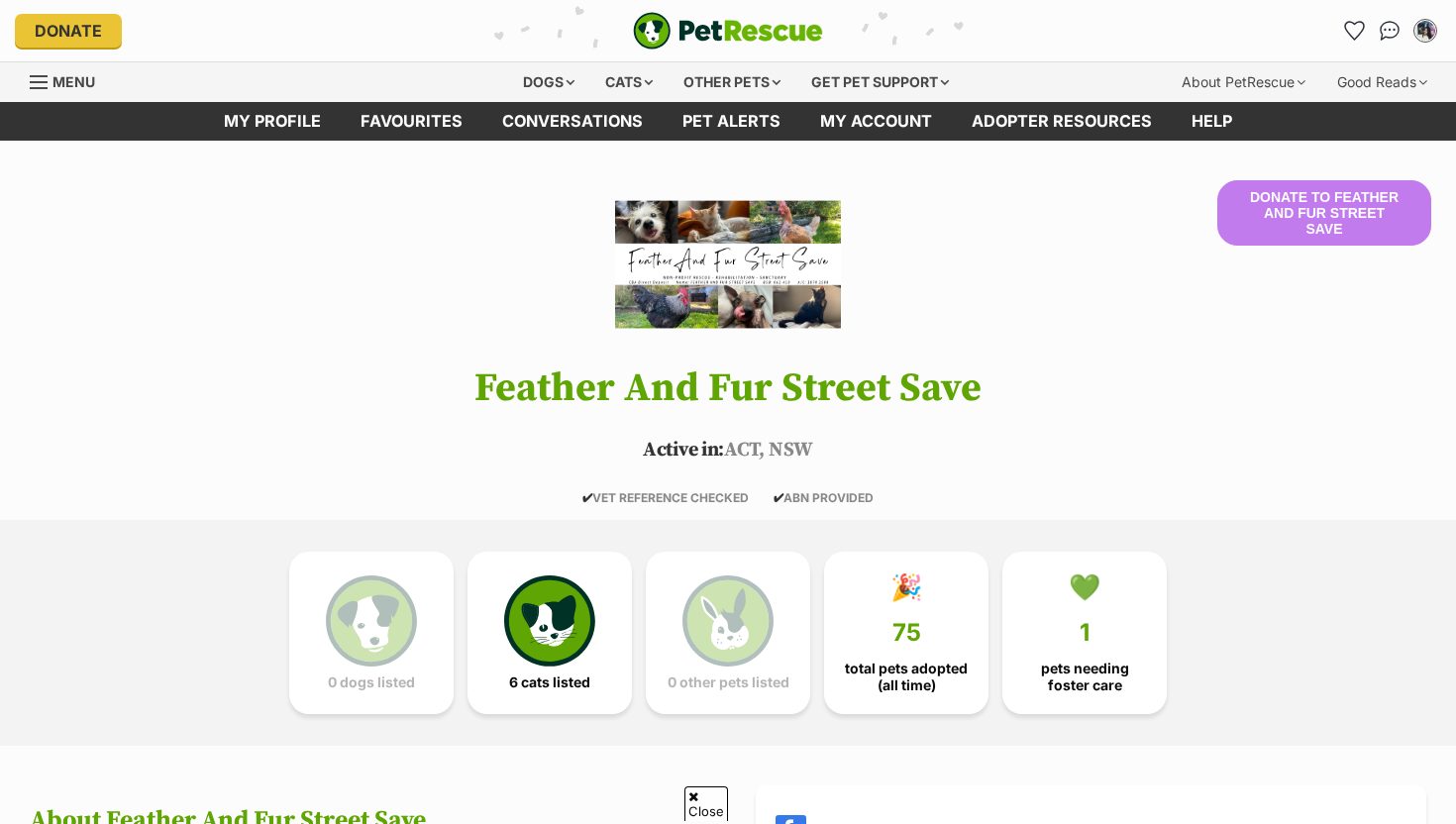 scroll, scrollTop: 1672, scrollLeft: 0, axis: vertical 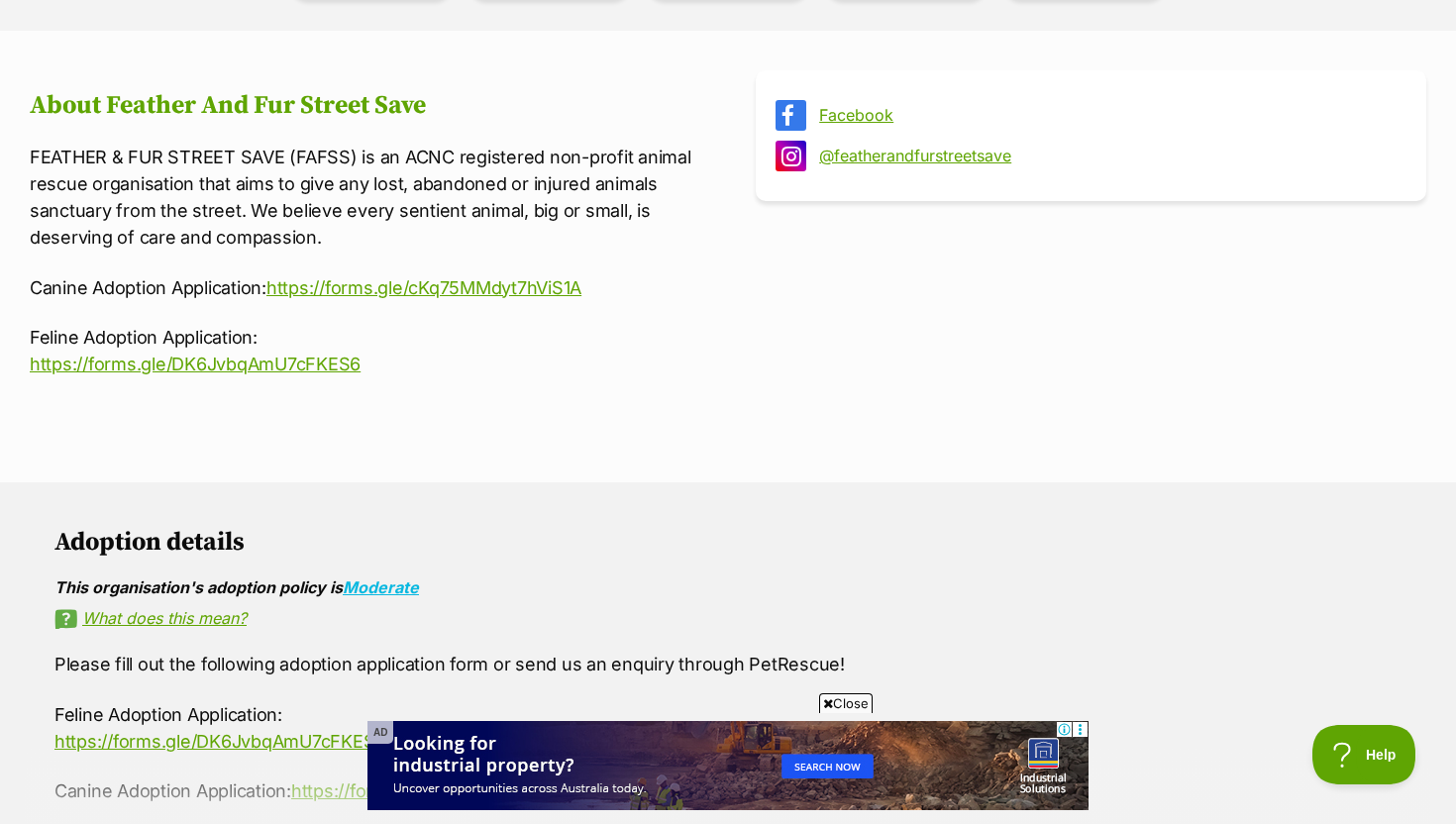 click on "Facebook" at bounding box center [1108, 115] 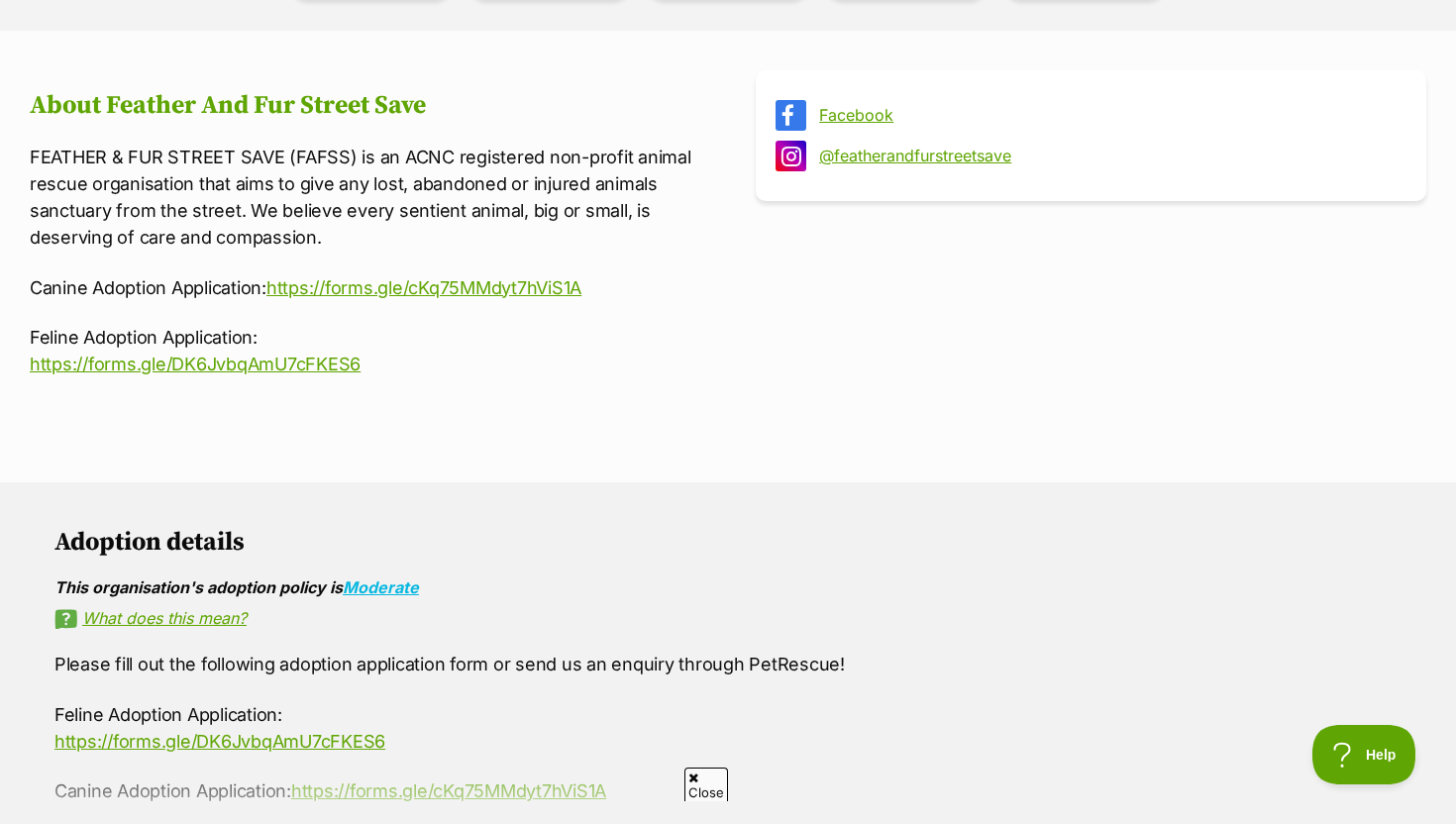 scroll, scrollTop: 0, scrollLeft: 0, axis: both 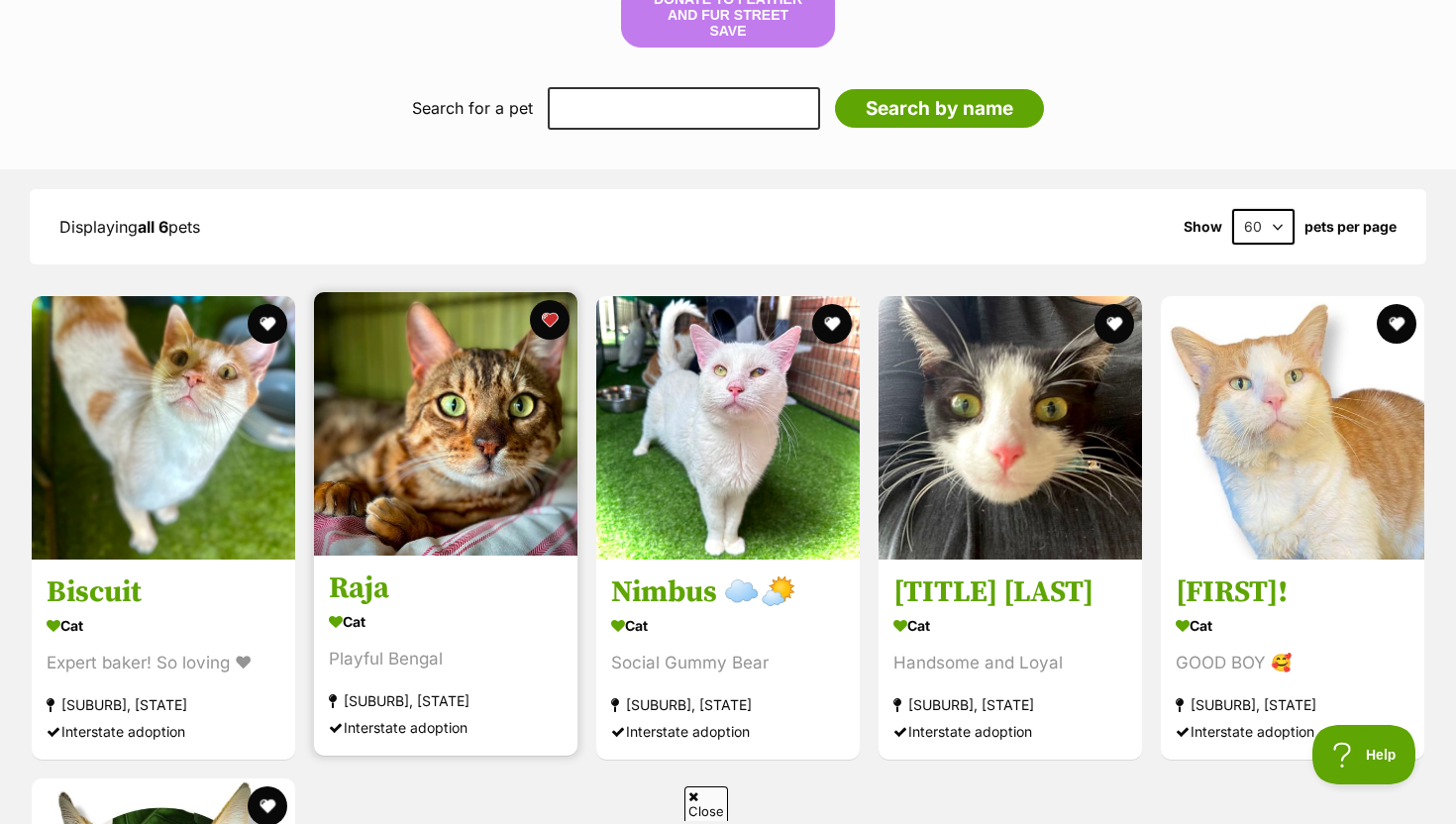 click at bounding box center [446, 424] 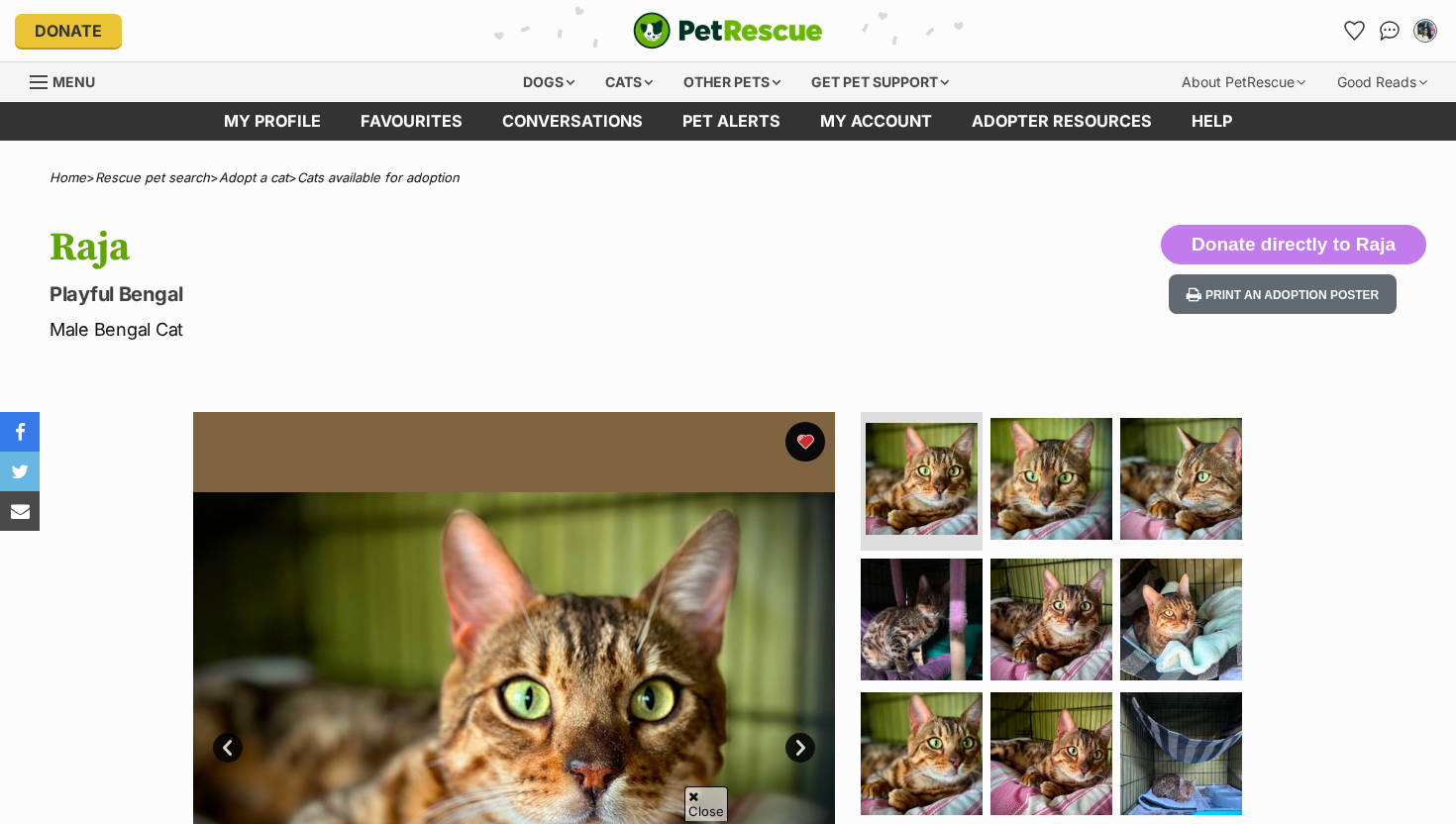 scroll, scrollTop: 1384, scrollLeft: 0, axis: vertical 